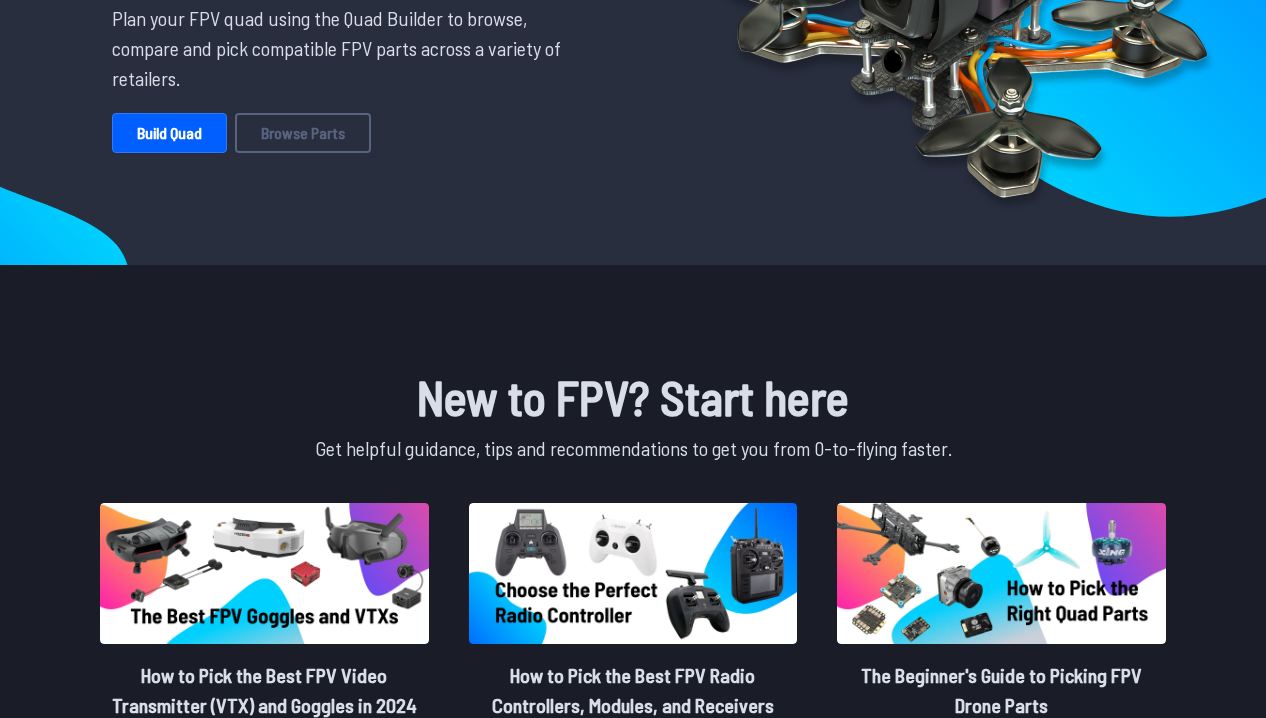 scroll, scrollTop: 285, scrollLeft: 0, axis: vertical 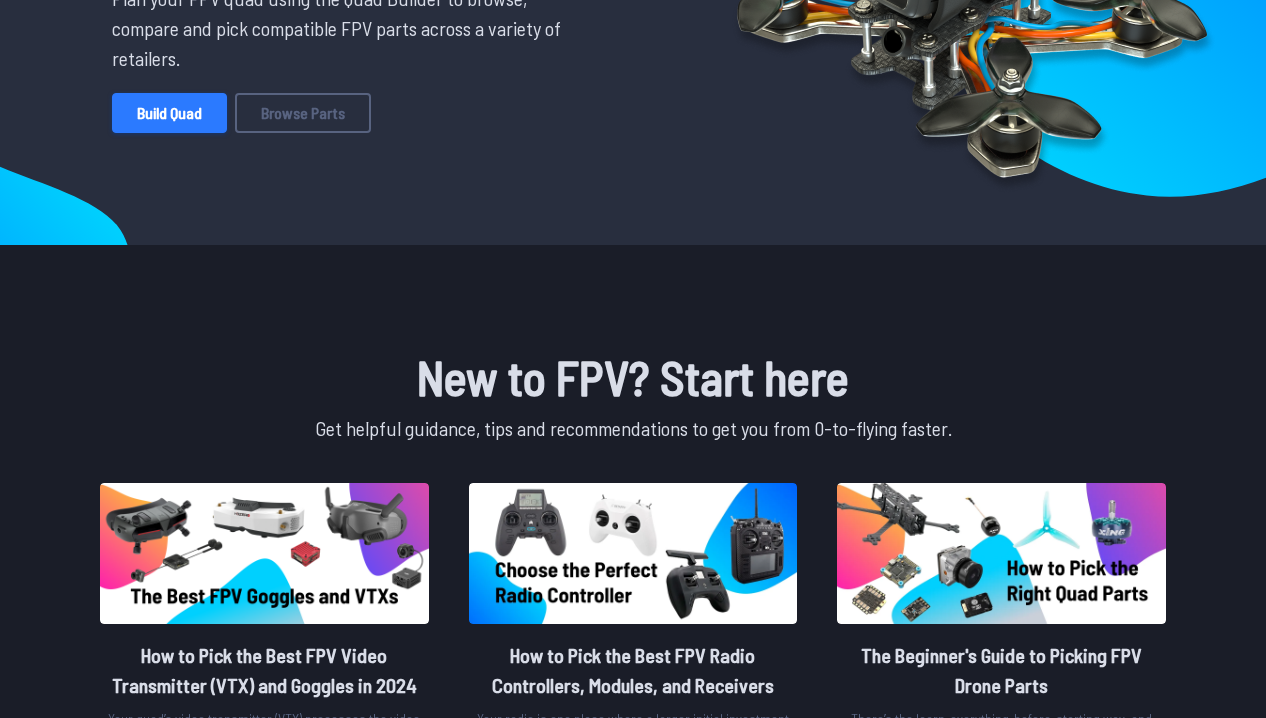 click on "Build Quad" at bounding box center [169, 113] 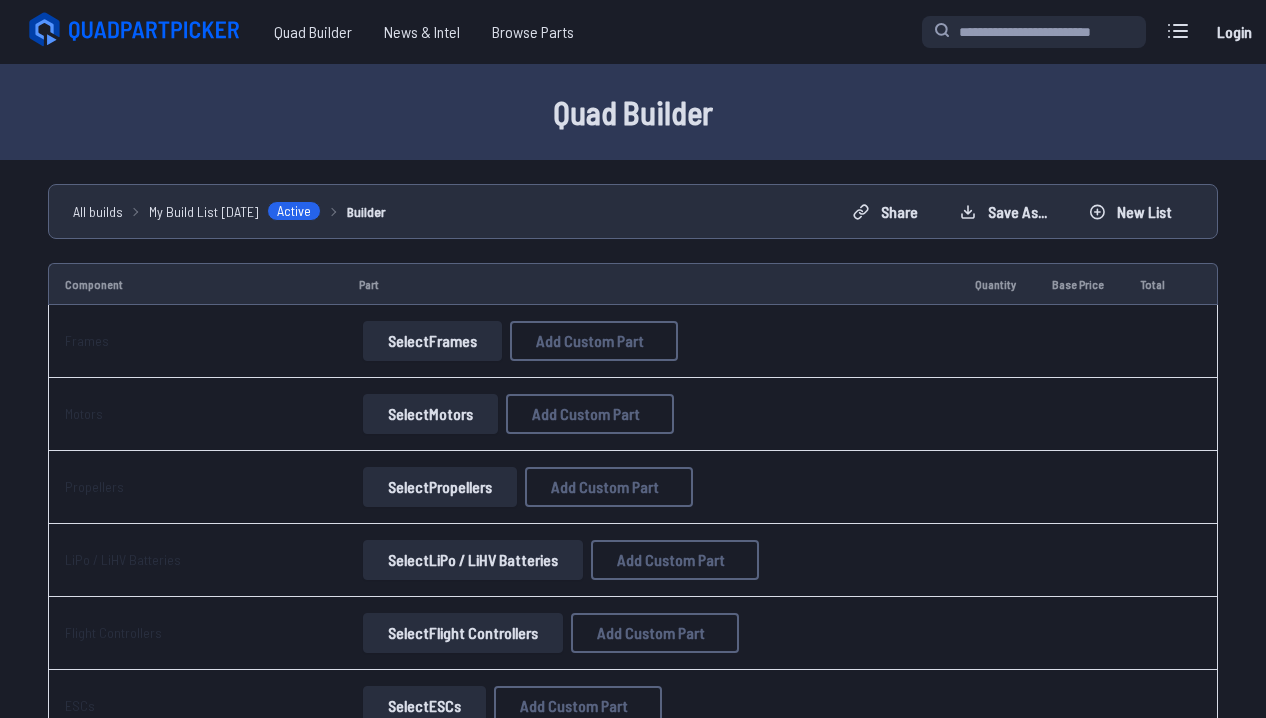 scroll, scrollTop: 0, scrollLeft: 0, axis: both 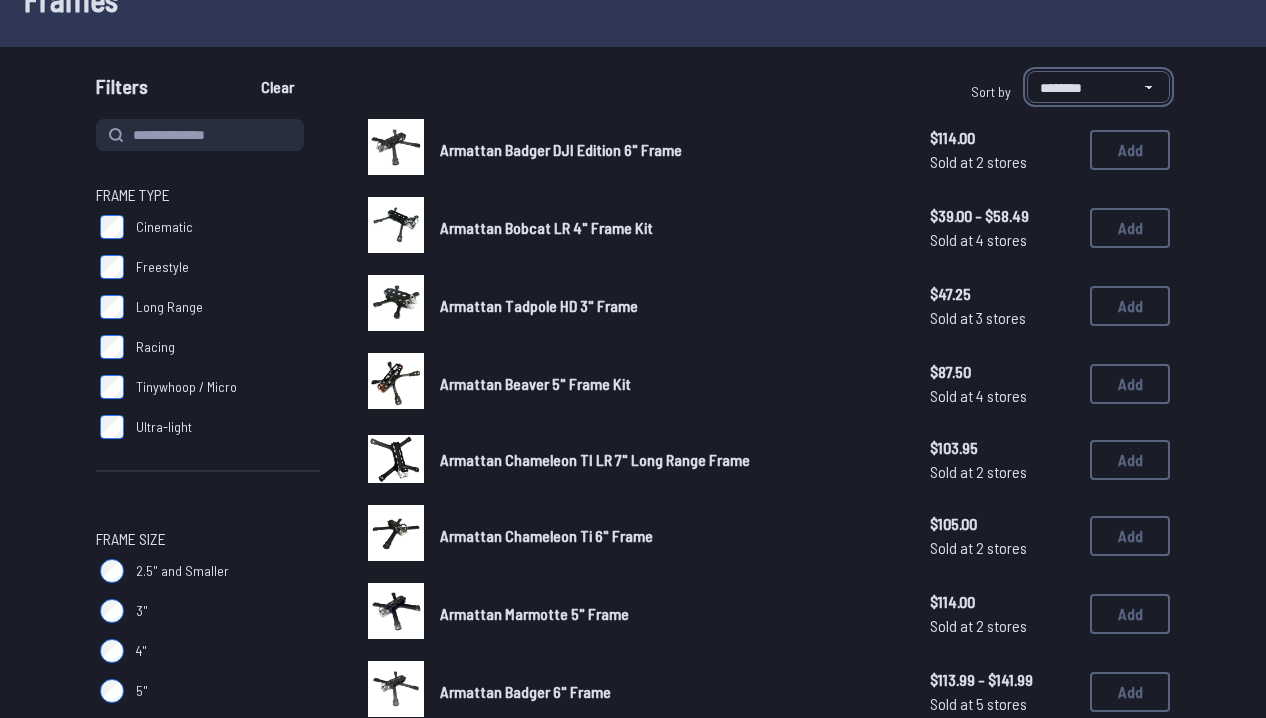 click on "**********" at bounding box center [1098, 87] 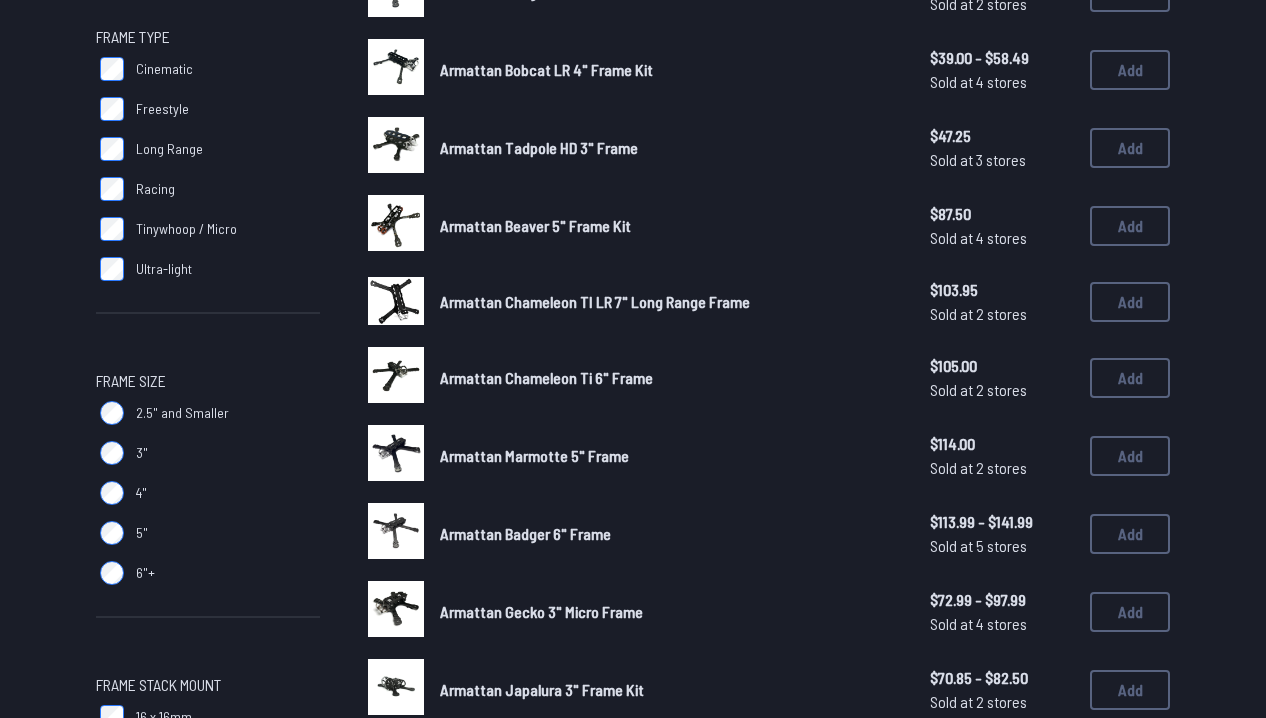 scroll, scrollTop: 300, scrollLeft: 0, axis: vertical 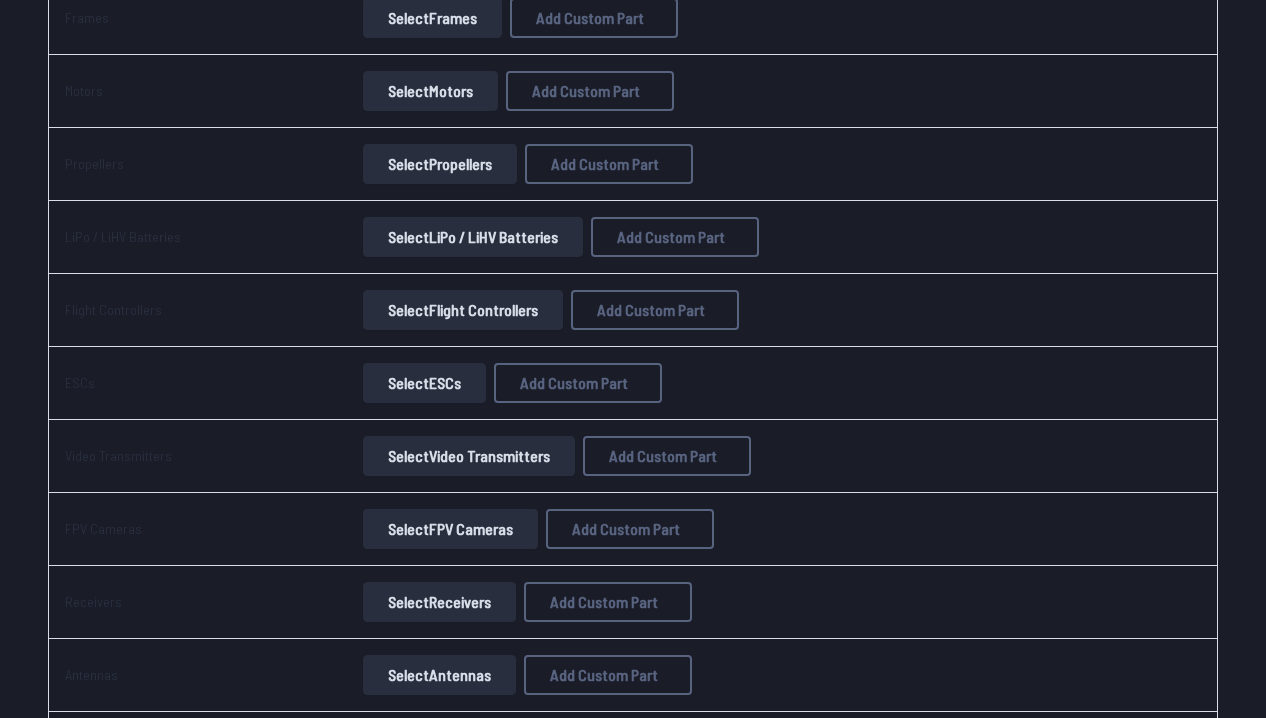 click on "Select  ESCs" at bounding box center (424, 383) 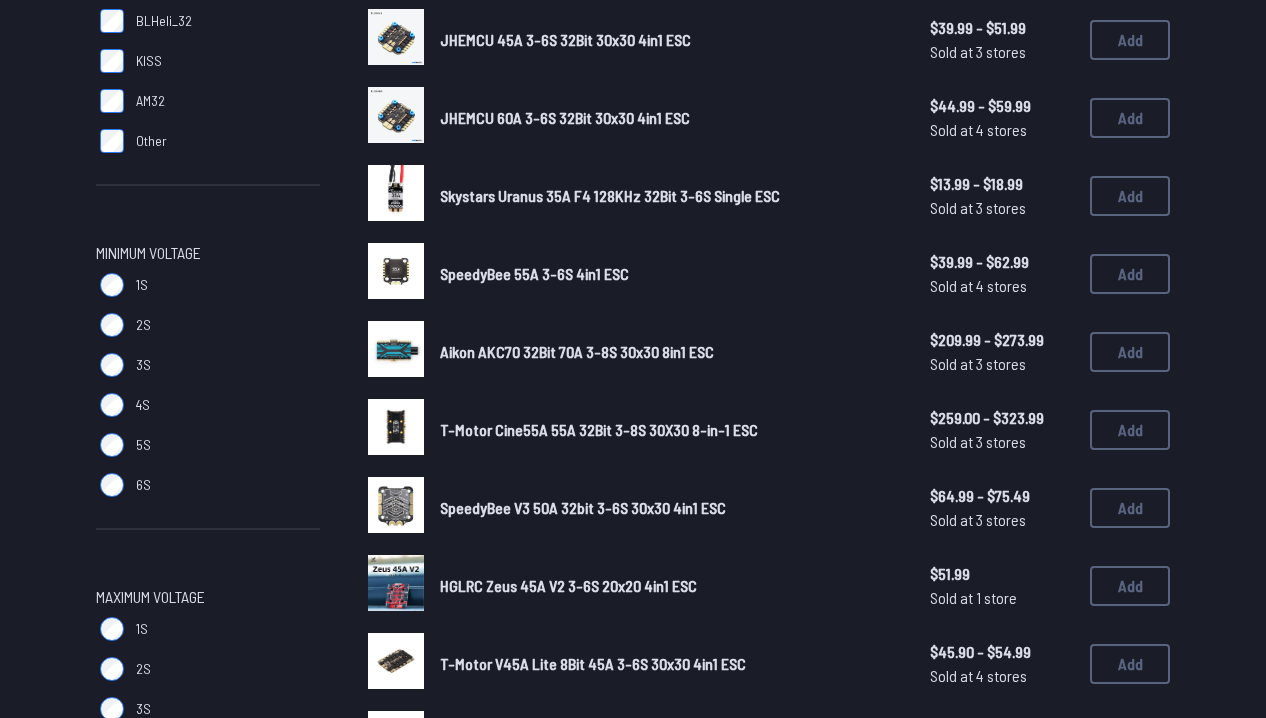 scroll, scrollTop: 871, scrollLeft: 0, axis: vertical 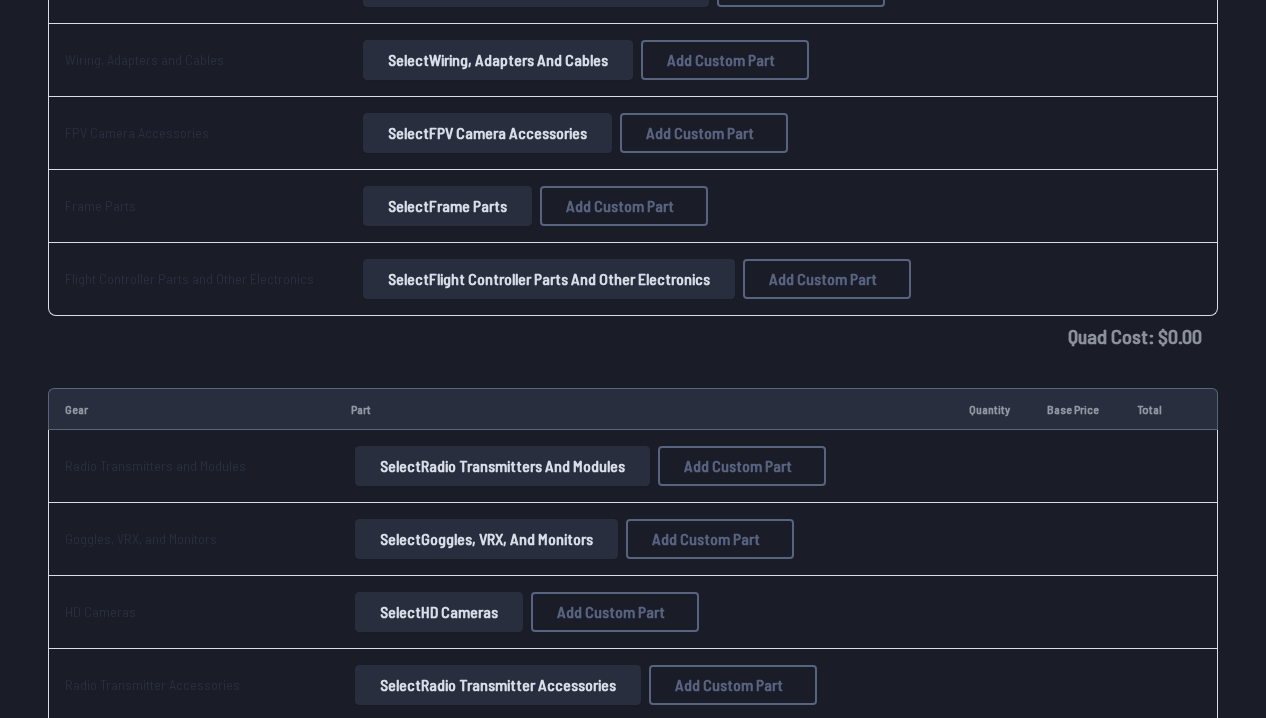 click on "Select Frame Parts" at bounding box center (447, 206) 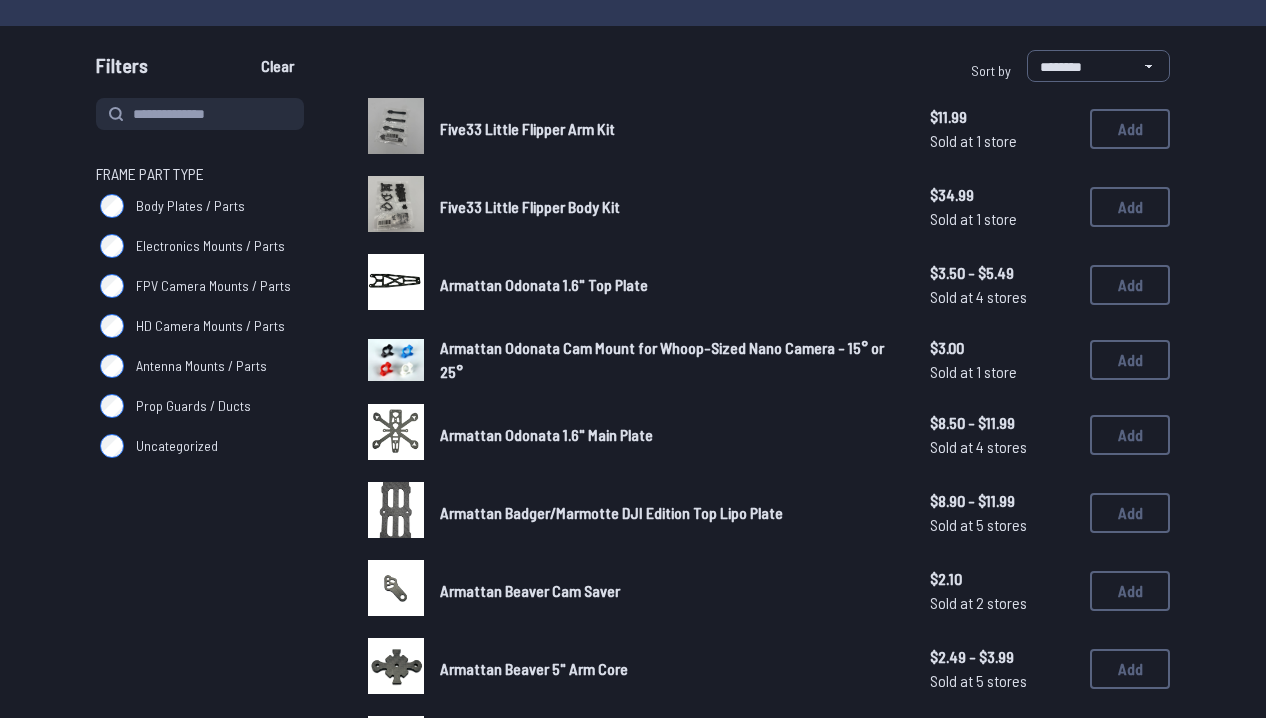 scroll, scrollTop: 0, scrollLeft: 0, axis: both 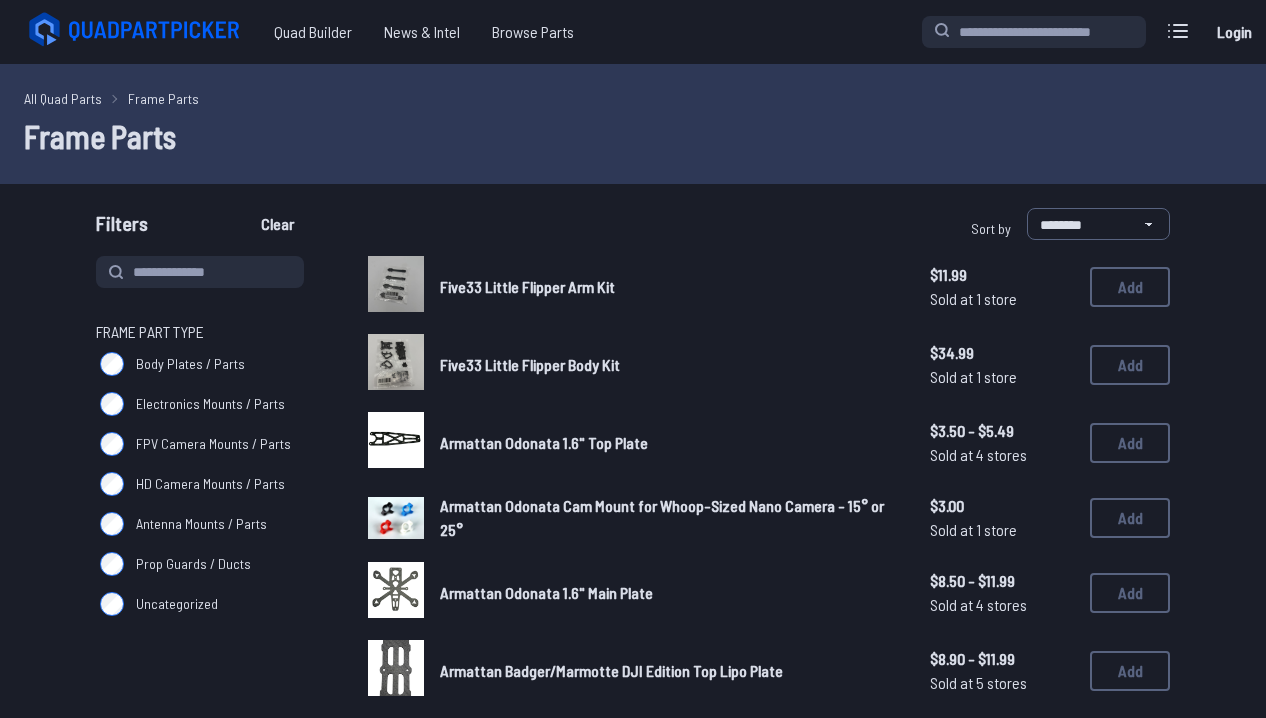 click on "Five33 Little Flipper Arm Kit" at bounding box center (527, 286) 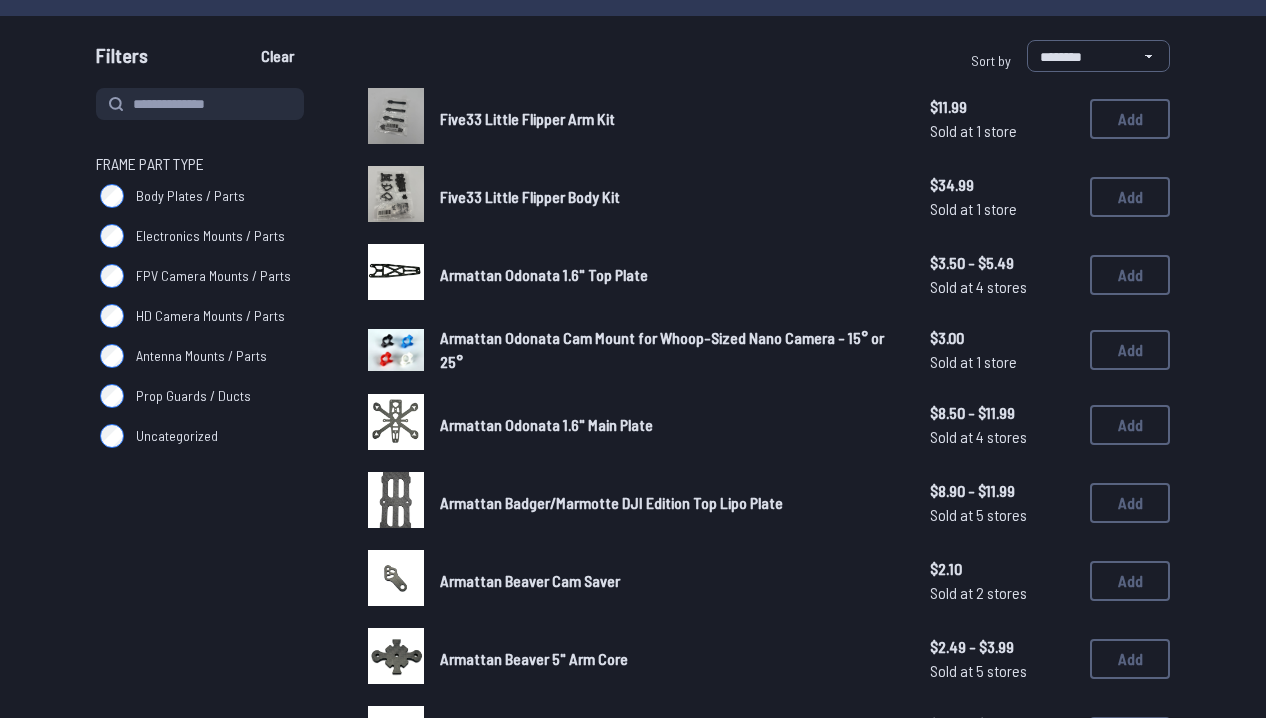 scroll, scrollTop: 181, scrollLeft: 0, axis: vertical 